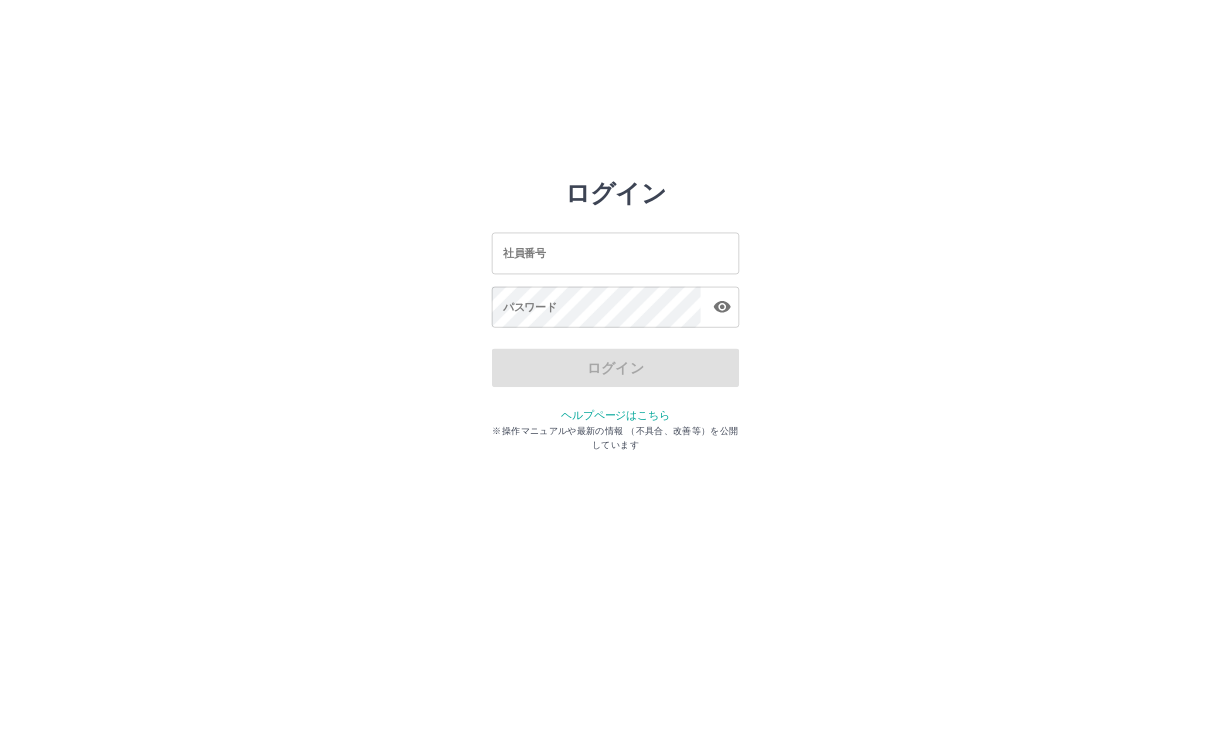 scroll, scrollTop: 0, scrollLeft: 0, axis: both 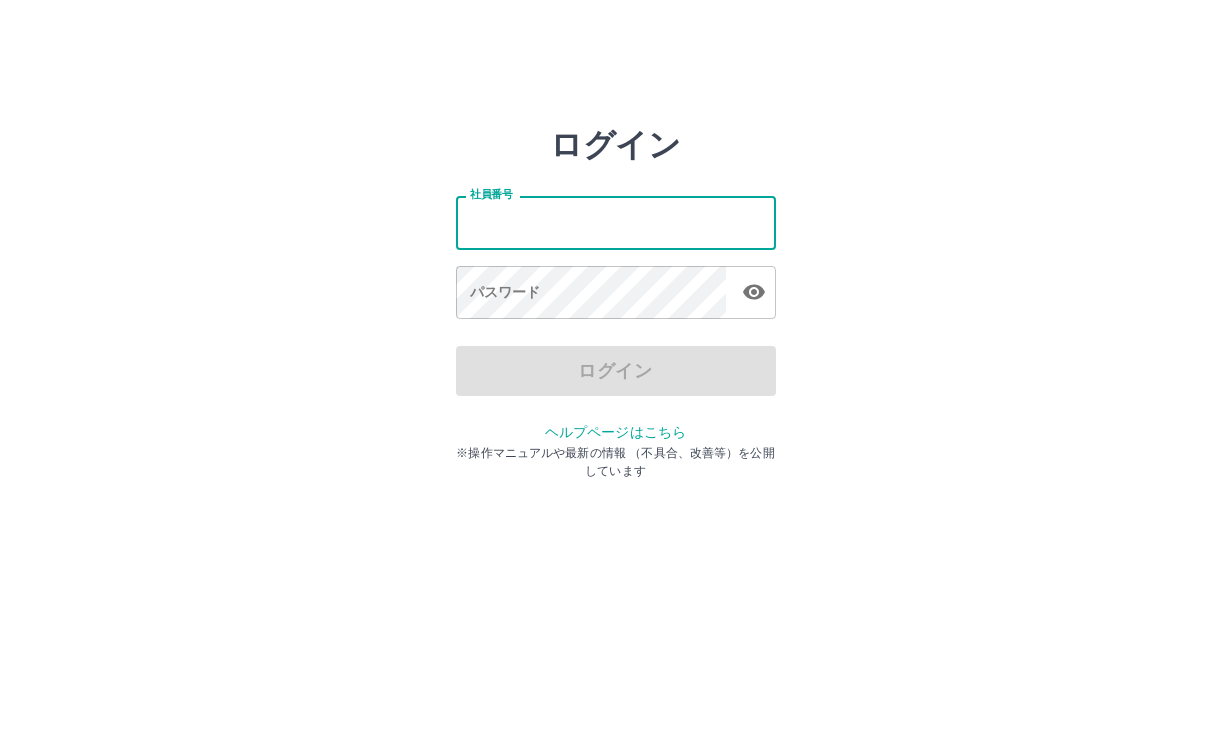 click on "社員番号" at bounding box center [616, 222] 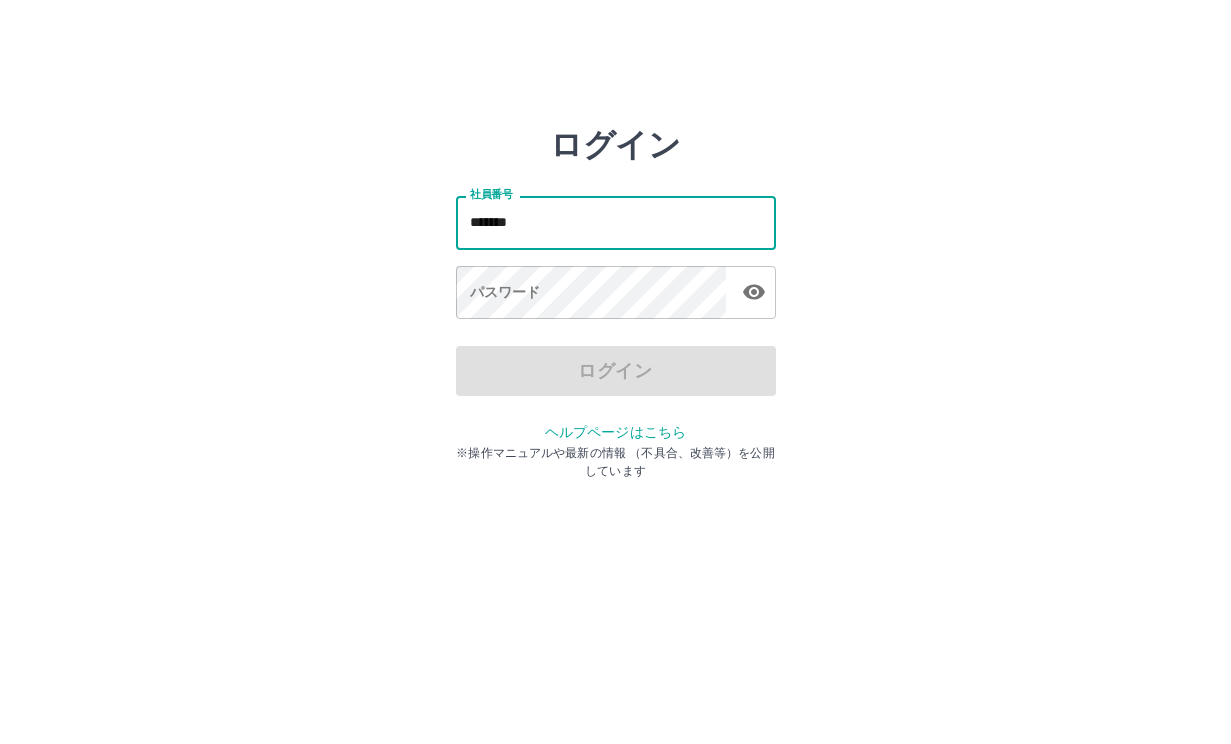 type on "*******" 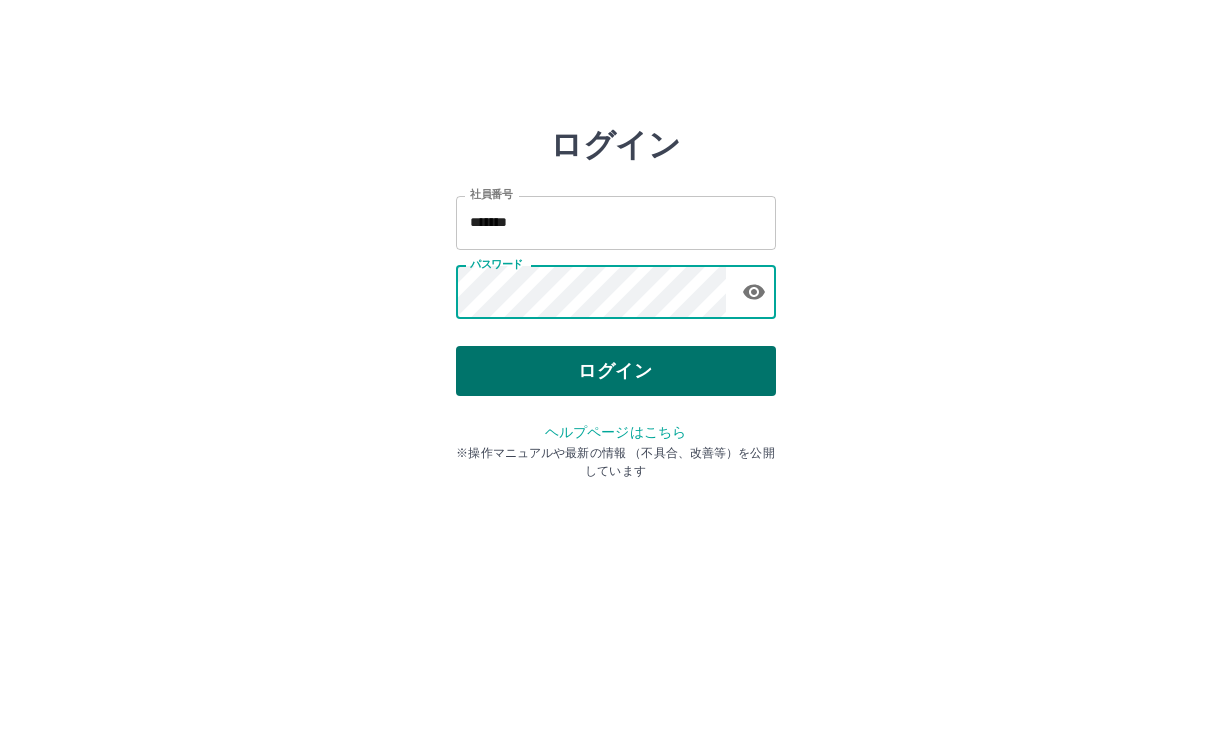 click on "ログイン" at bounding box center (616, 371) 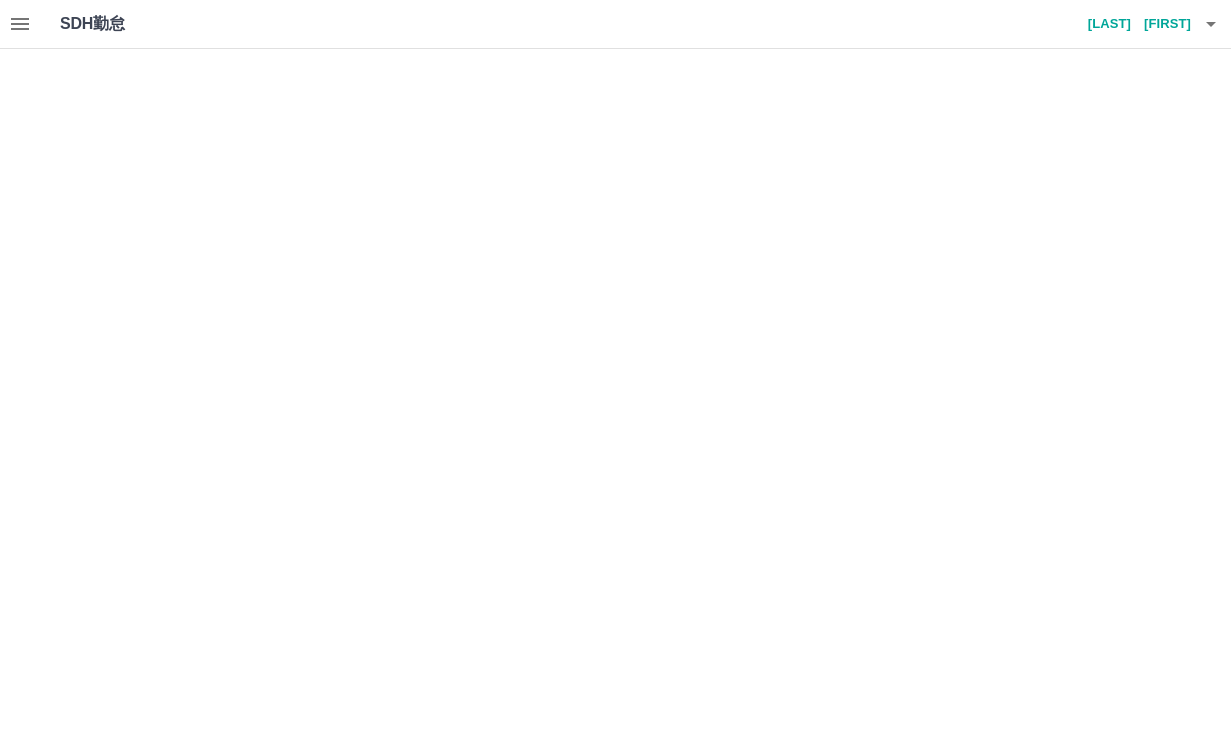 scroll, scrollTop: 0, scrollLeft: 0, axis: both 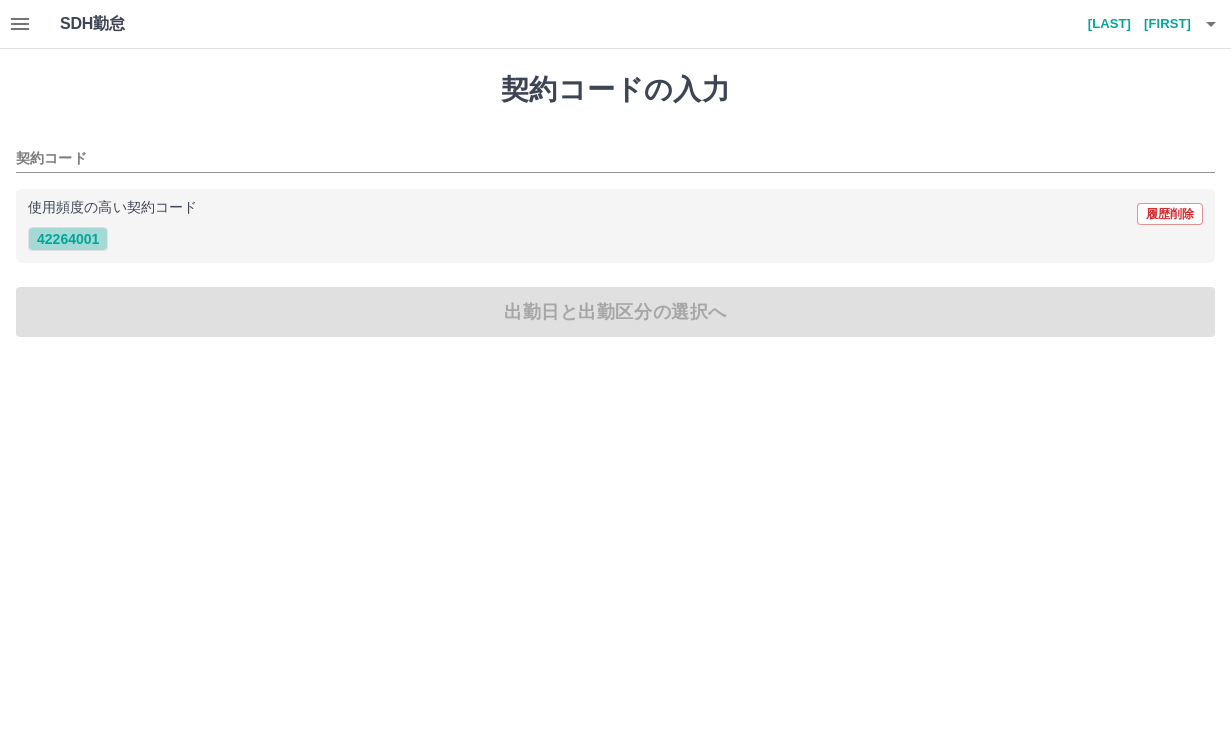 click on "42264001" at bounding box center [68, 239] 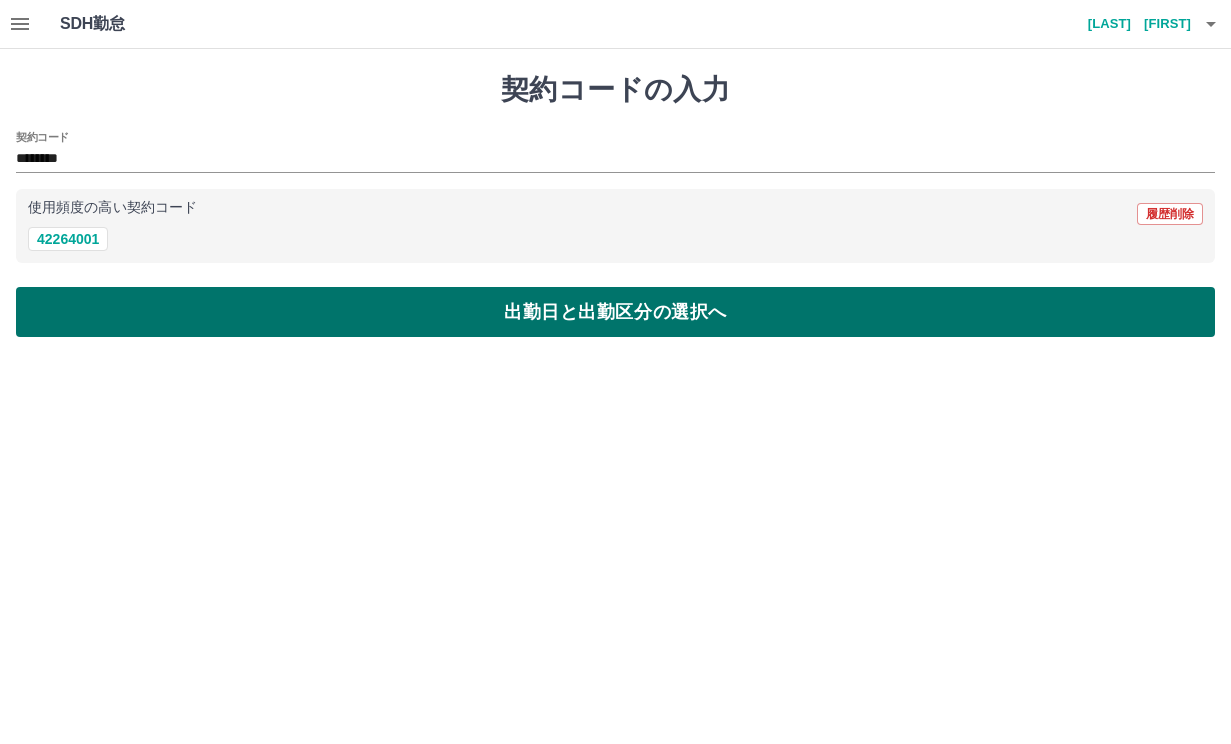 click on "出勤日と出勤区分の選択へ" at bounding box center (615, 312) 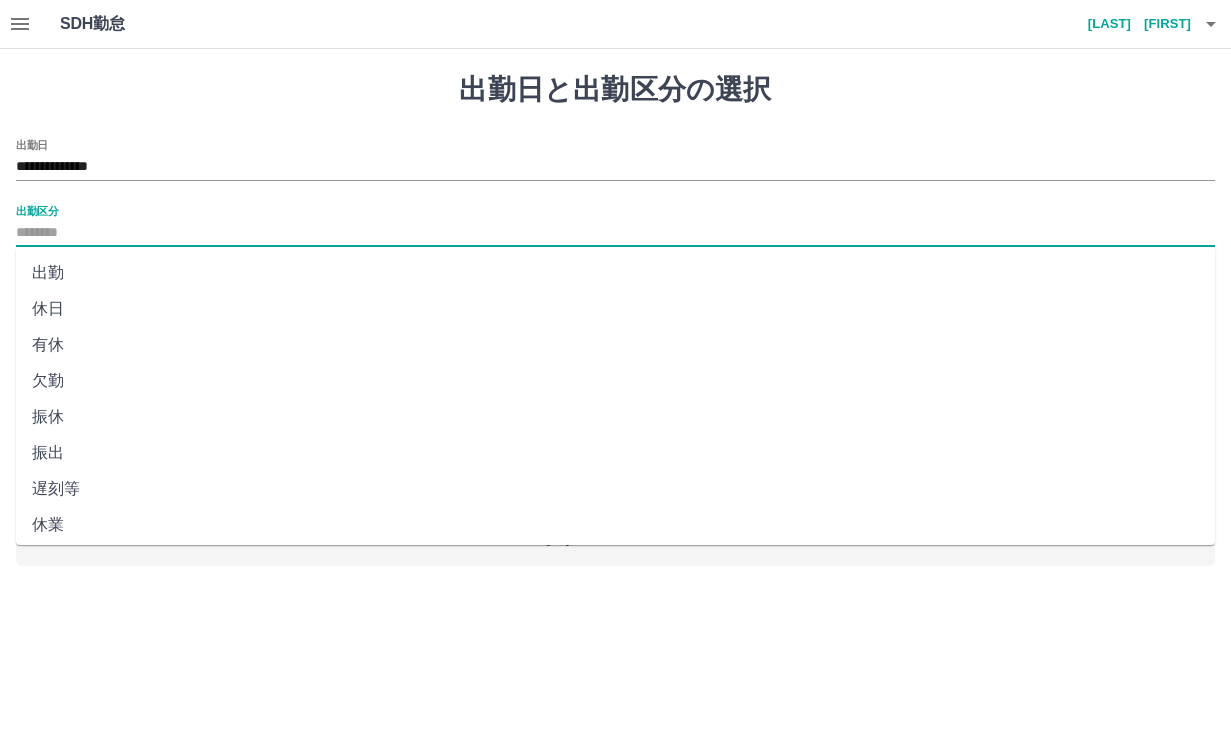 click on "出勤区分" at bounding box center [615, 233] 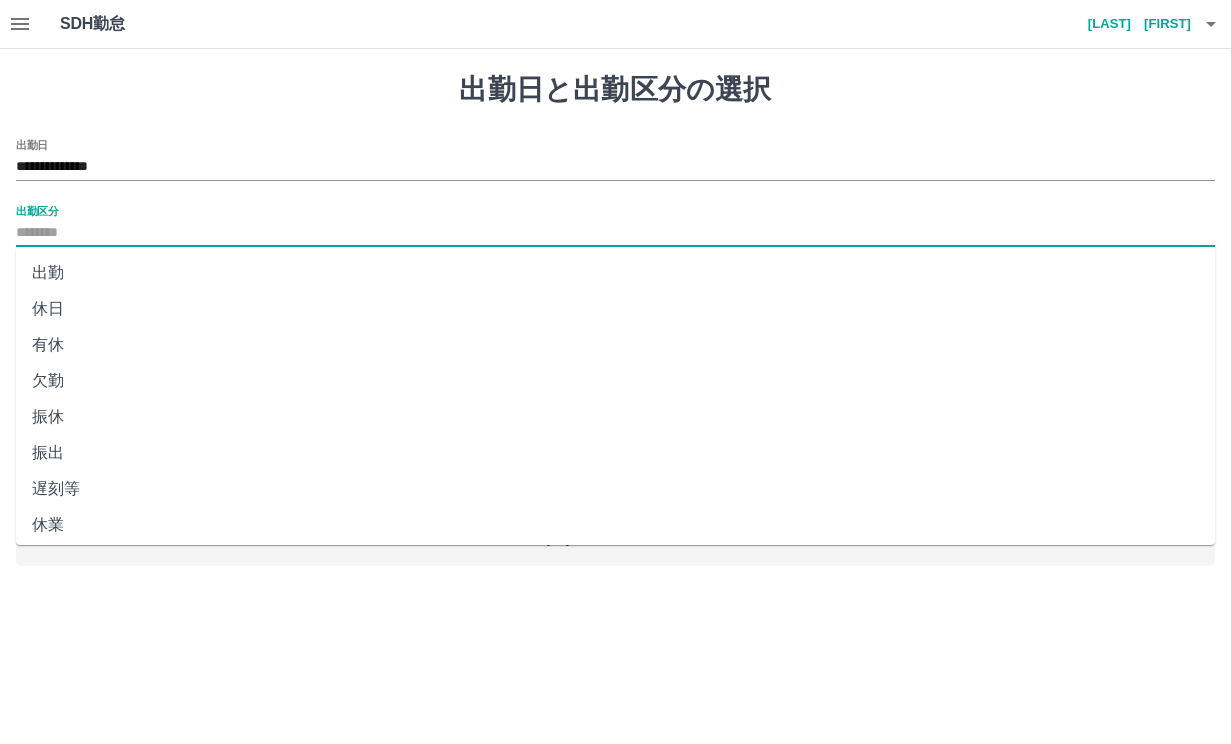 click on "出勤" at bounding box center [615, 273] 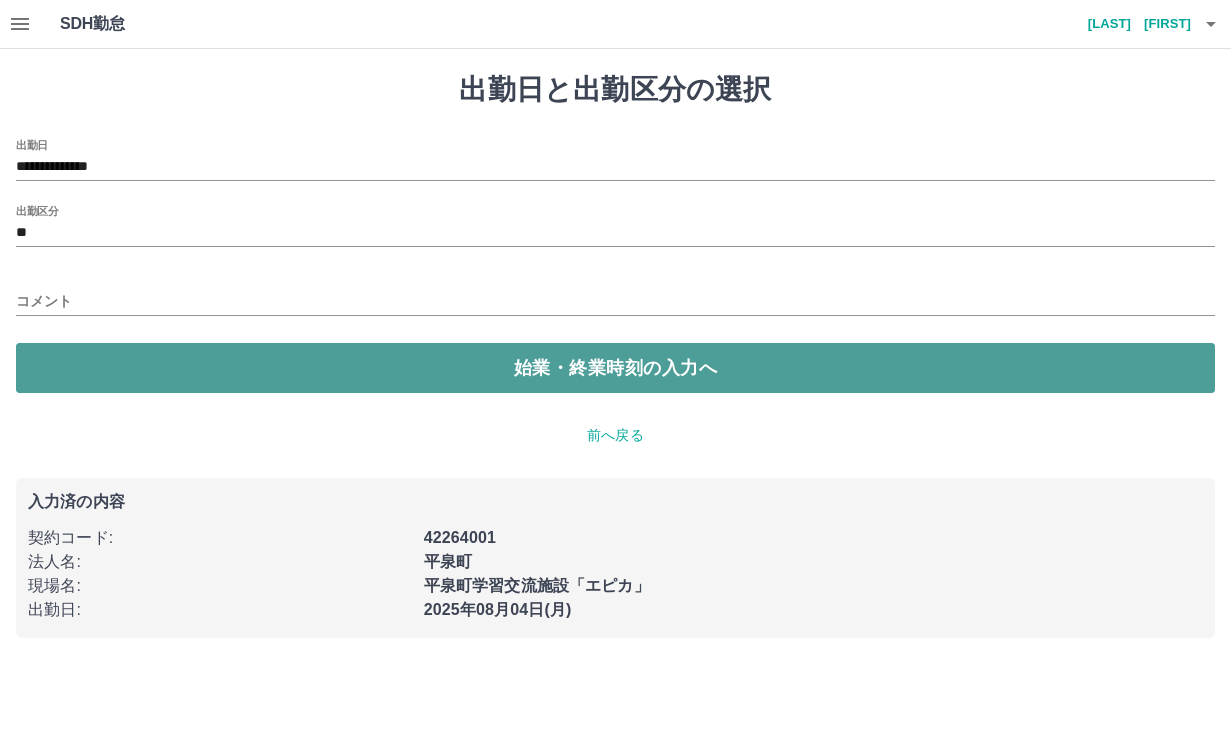 click on "始業・終業時刻の入力へ" at bounding box center (615, 368) 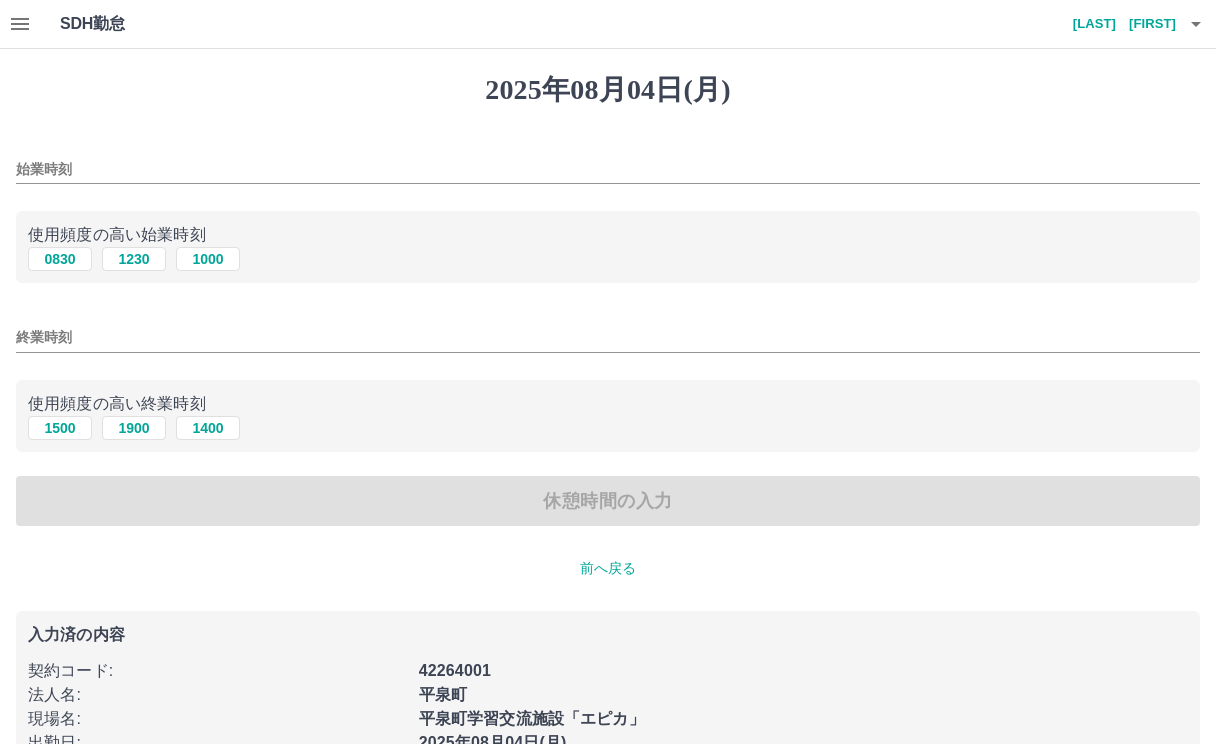 click on "始業時刻" at bounding box center (608, 169) 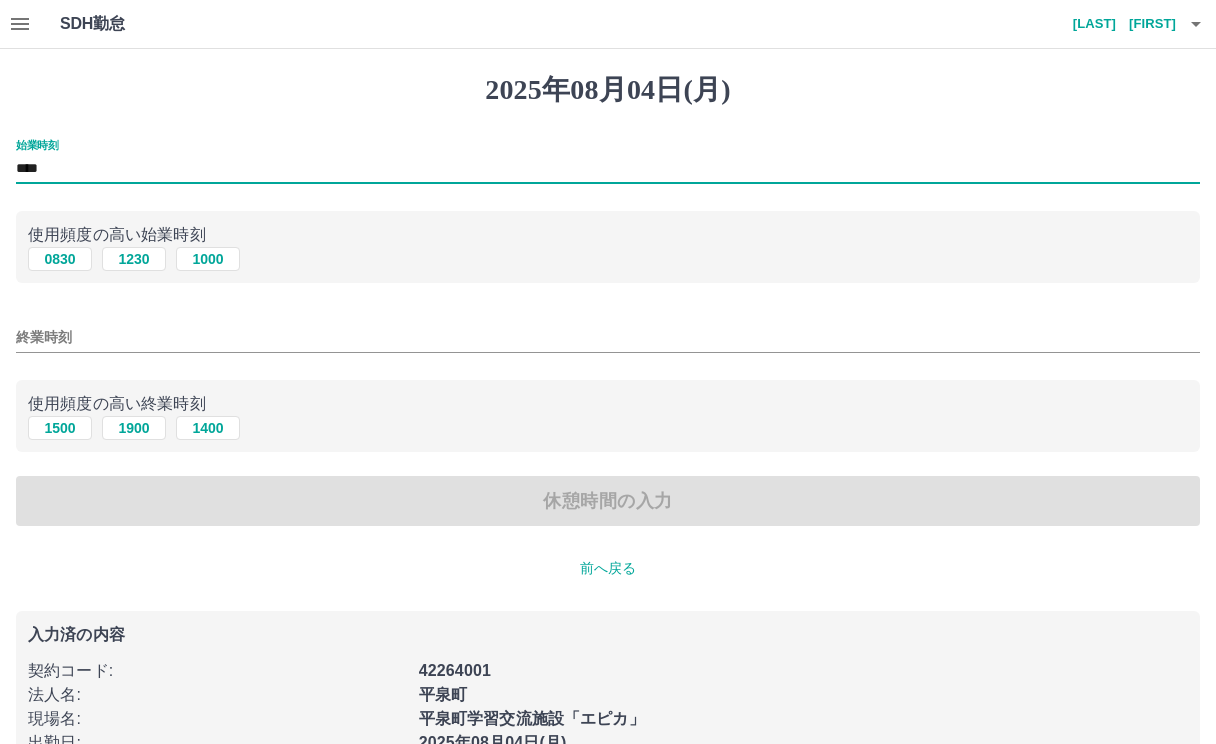 type on "****" 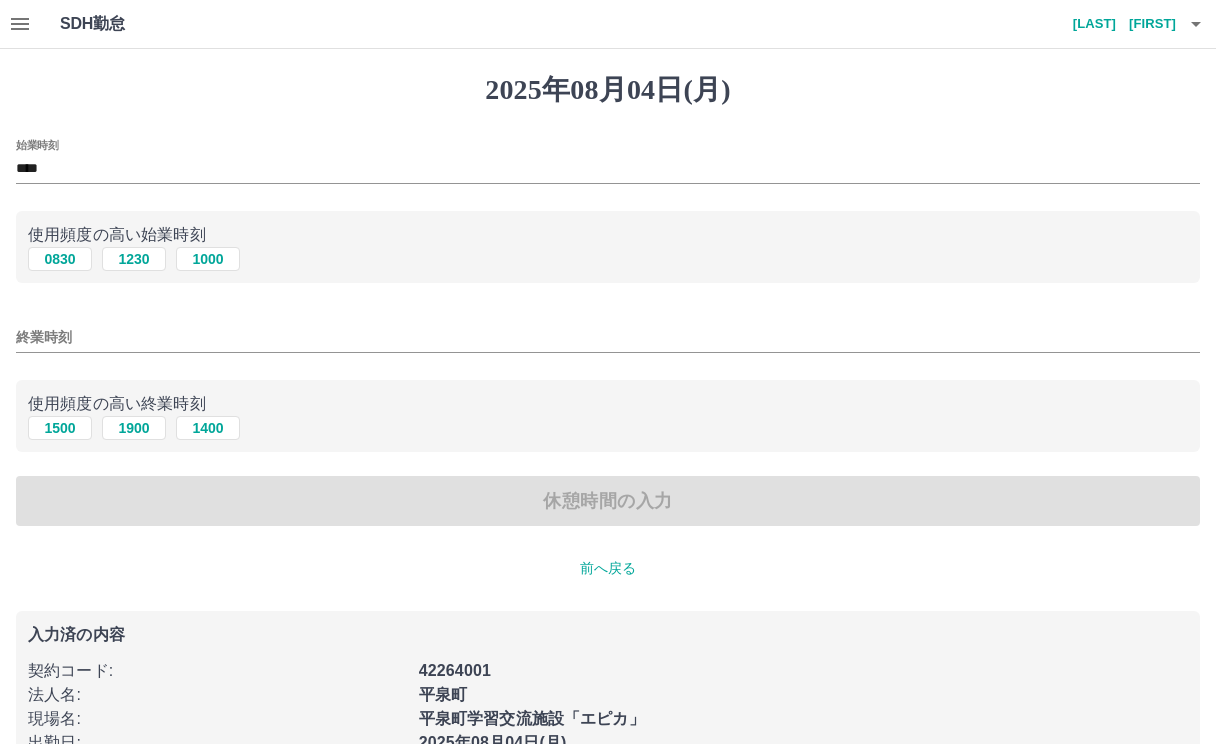click on "終業時刻" at bounding box center (608, 331) 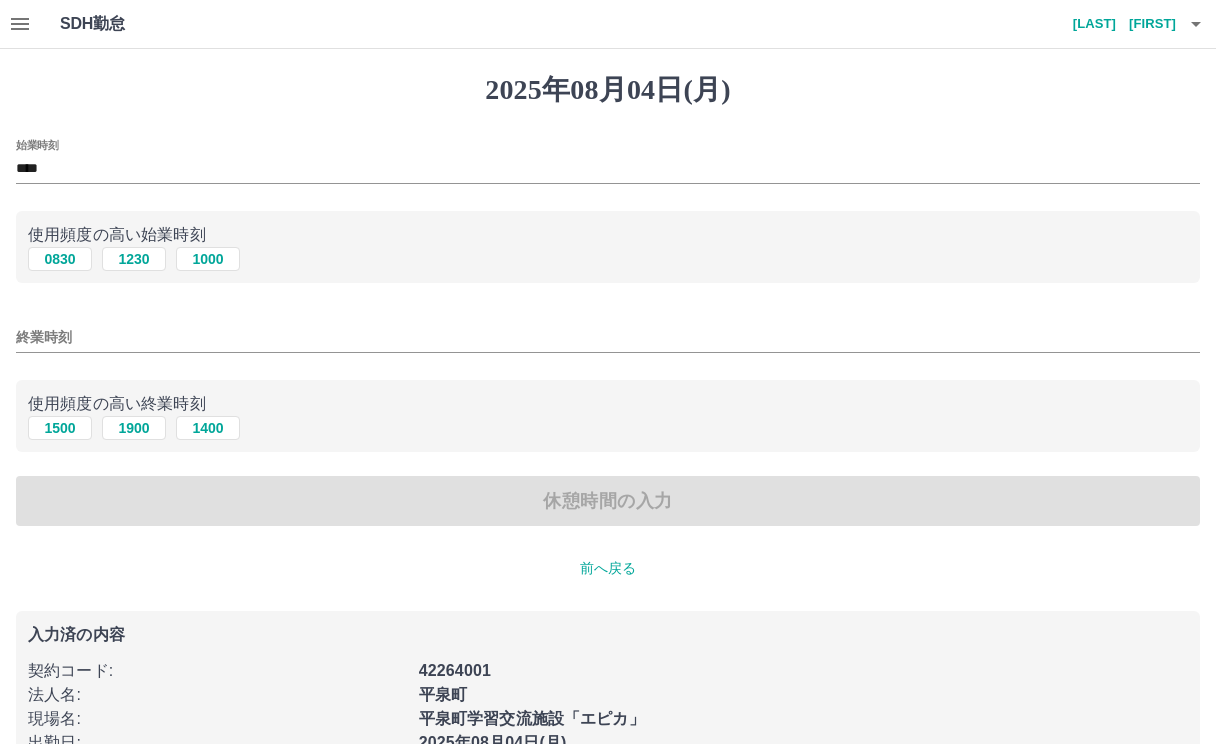 click on "終業時刻" at bounding box center (608, 337) 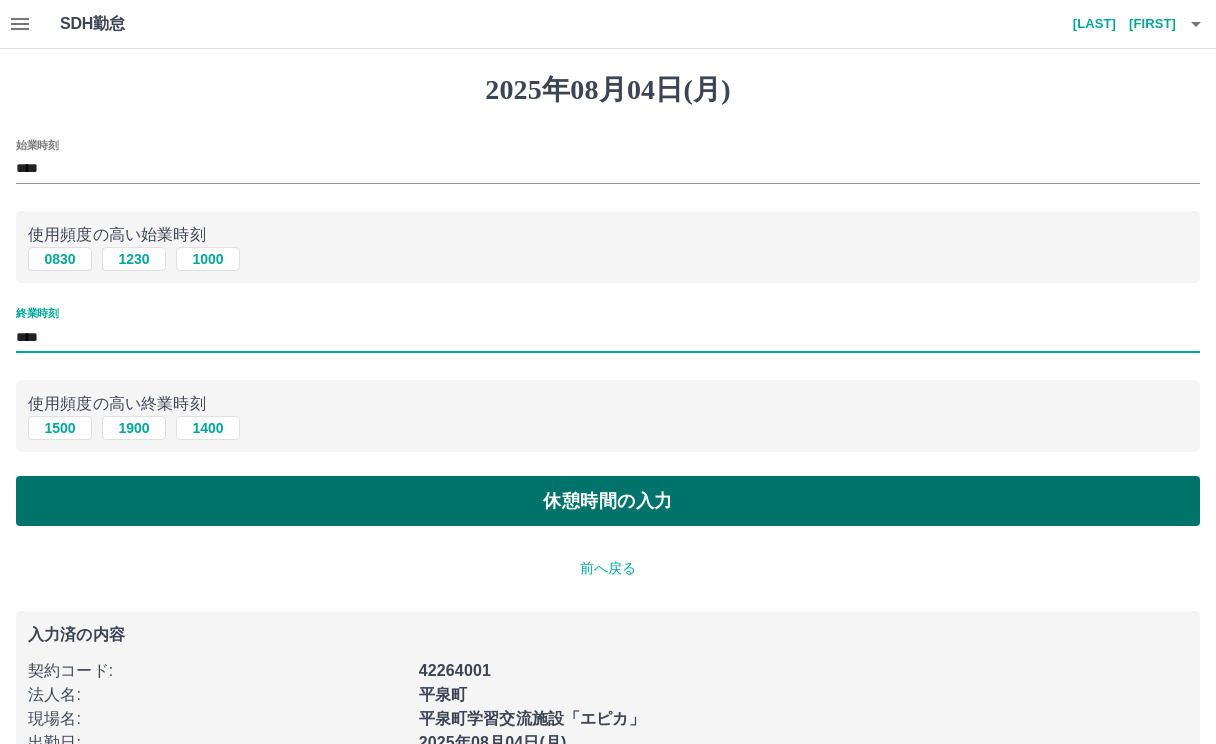 type on "****" 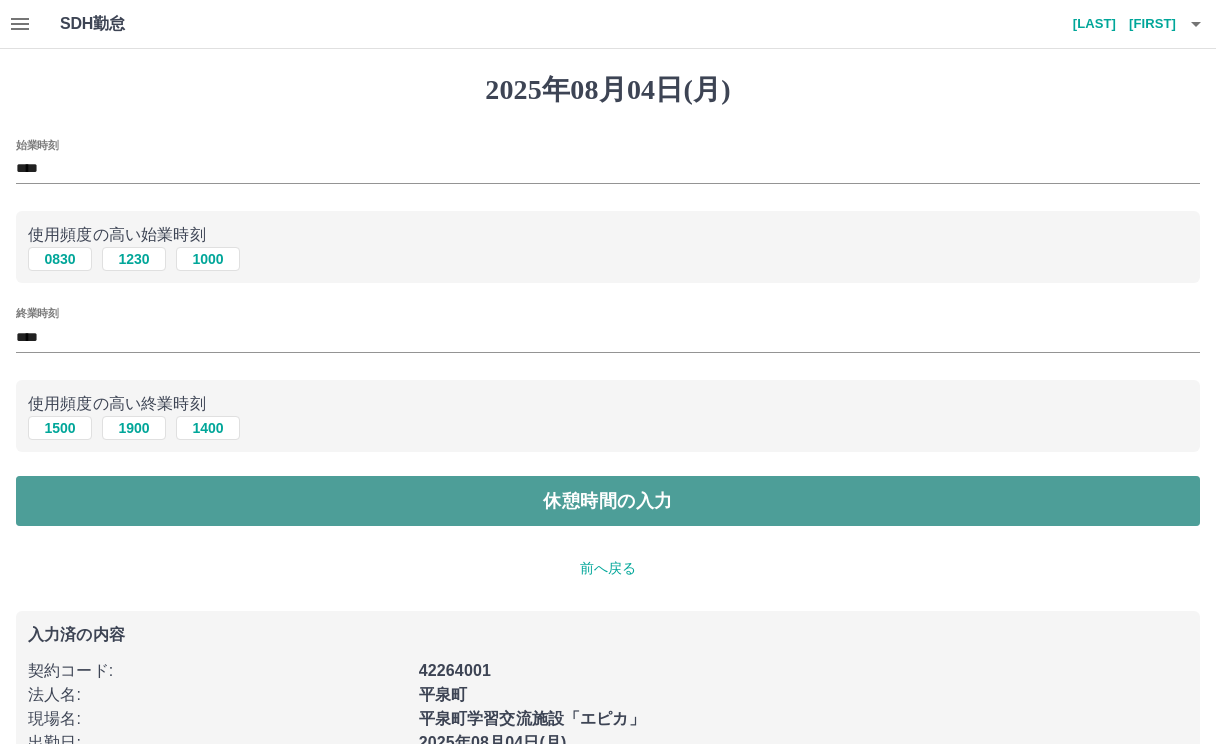 click on "休憩時間の入力" at bounding box center [608, 501] 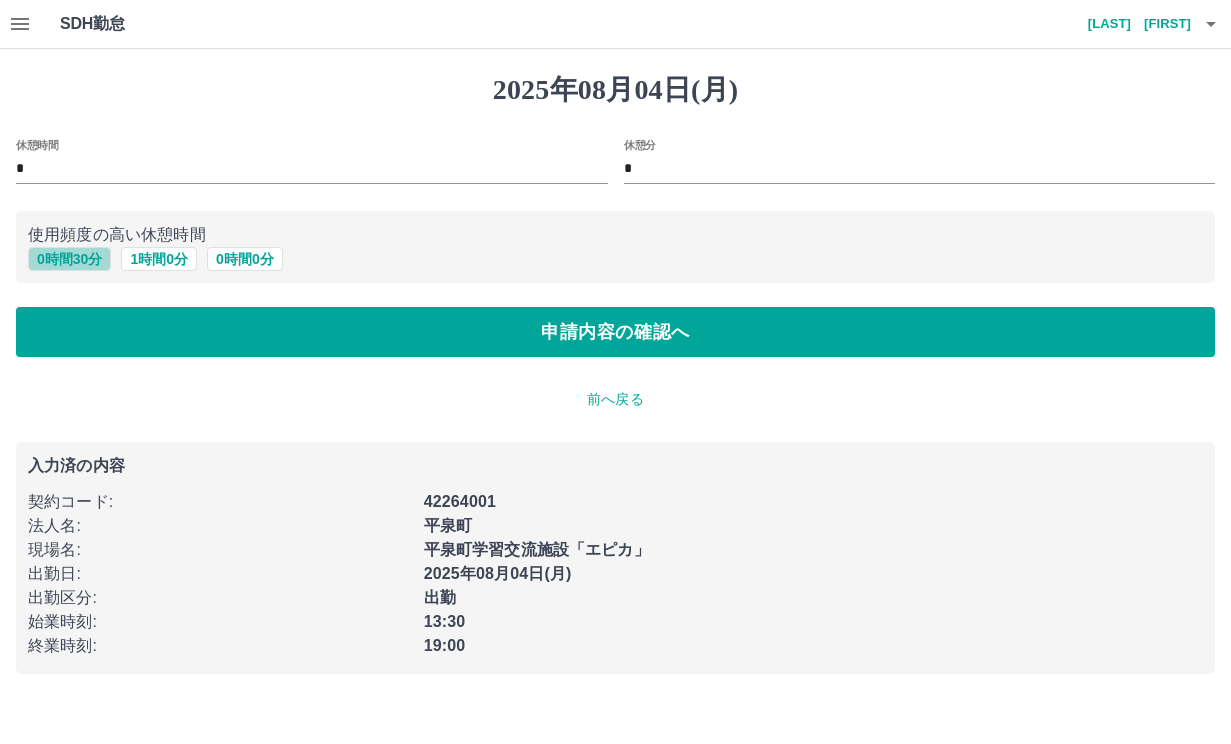 click on "0 時間 30 分" at bounding box center (69, 259) 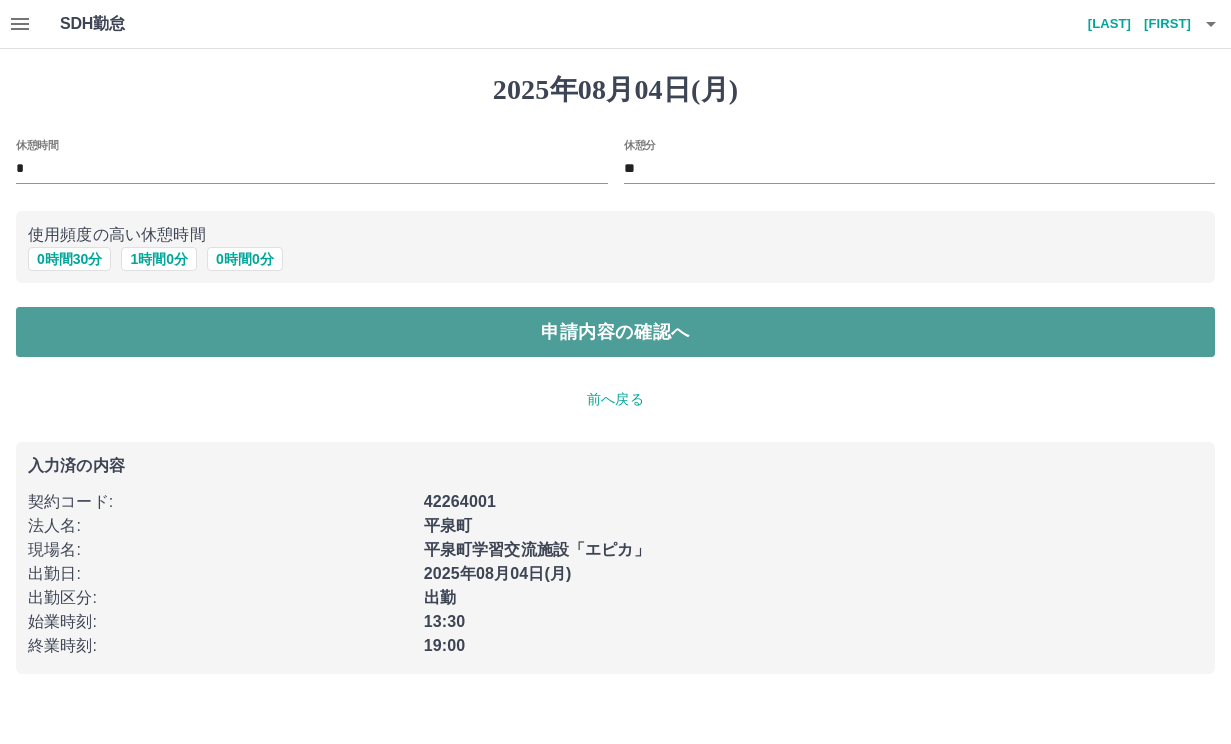 click on "申請内容の確認へ" at bounding box center [615, 332] 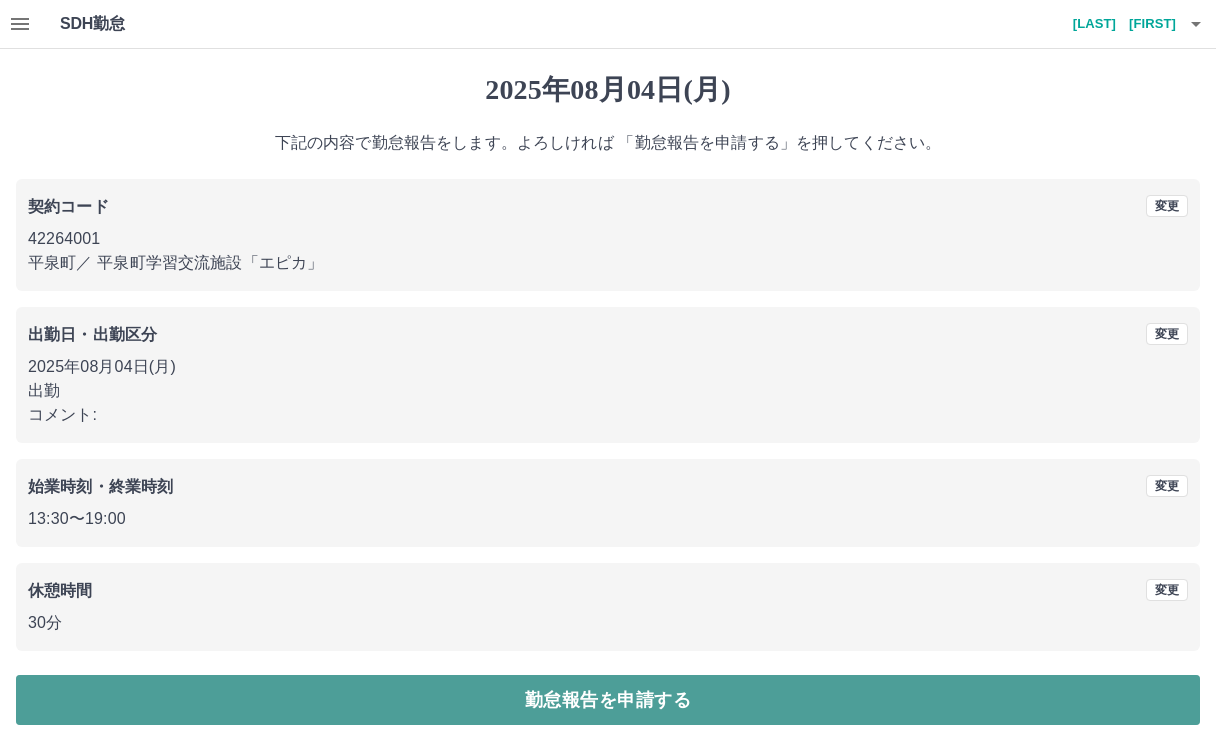 click on "勤怠報告を申請する" at bounding box center (608, 700) 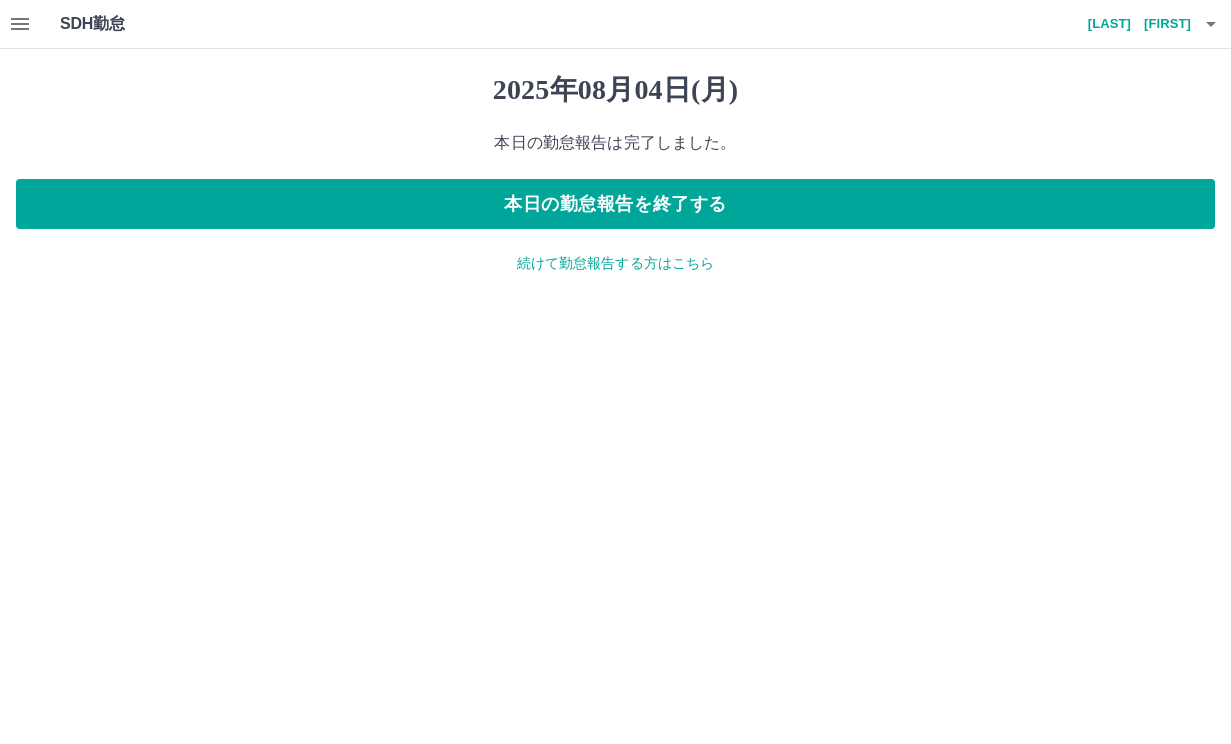 click on "続けて勤怠報告する方はこちら" at bounding box center (615, 263) 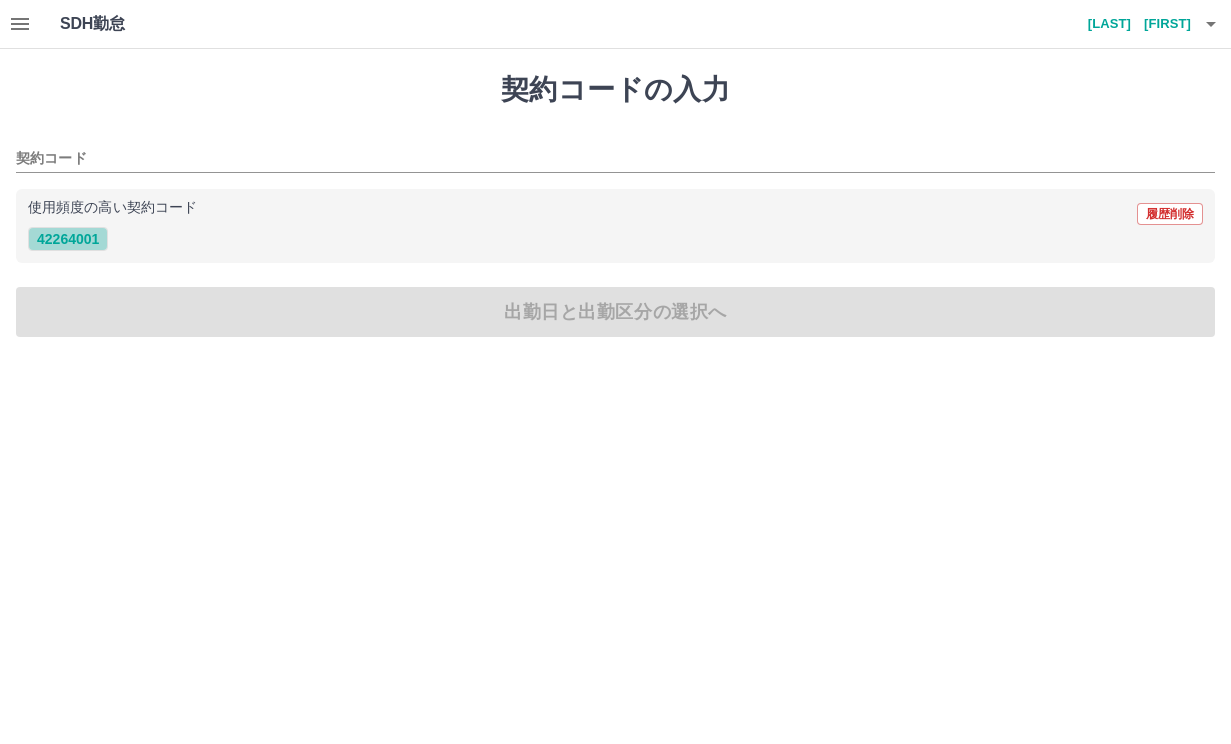 click on "42264001" at bounding box center [68, 239] 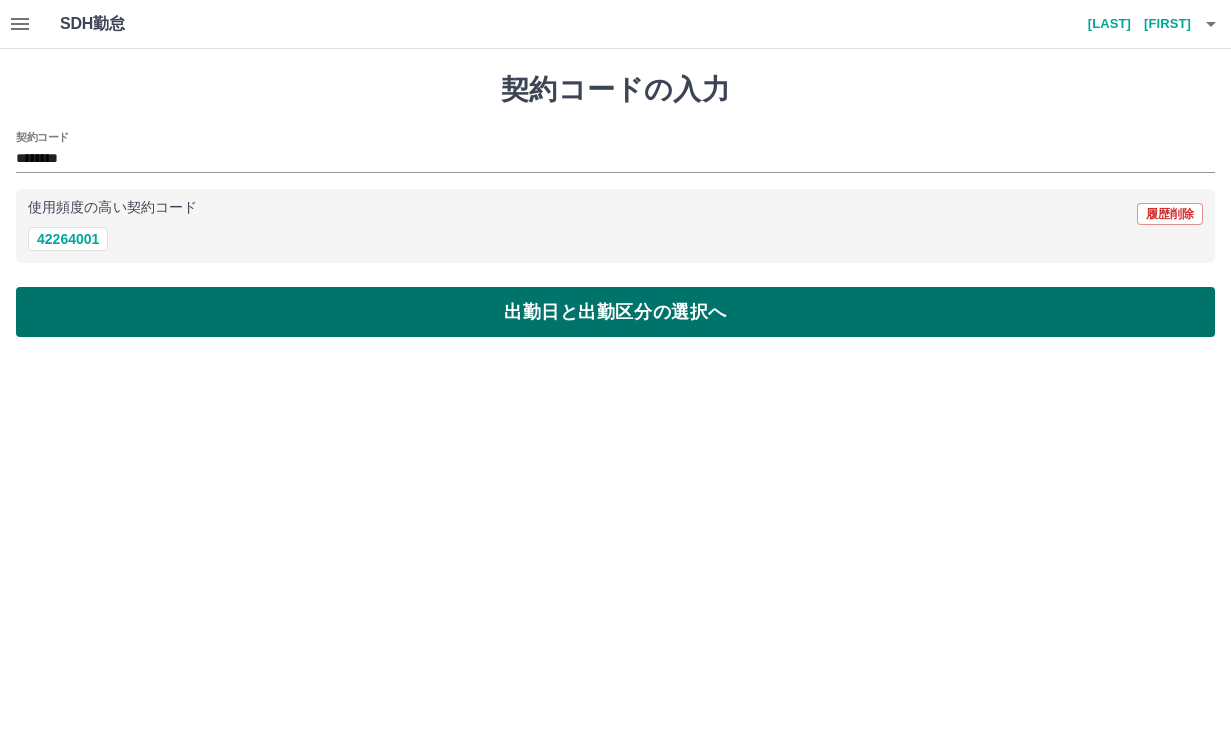 click on "出勤日と出勤区分の選択へ" at bounding box center [615, 312] 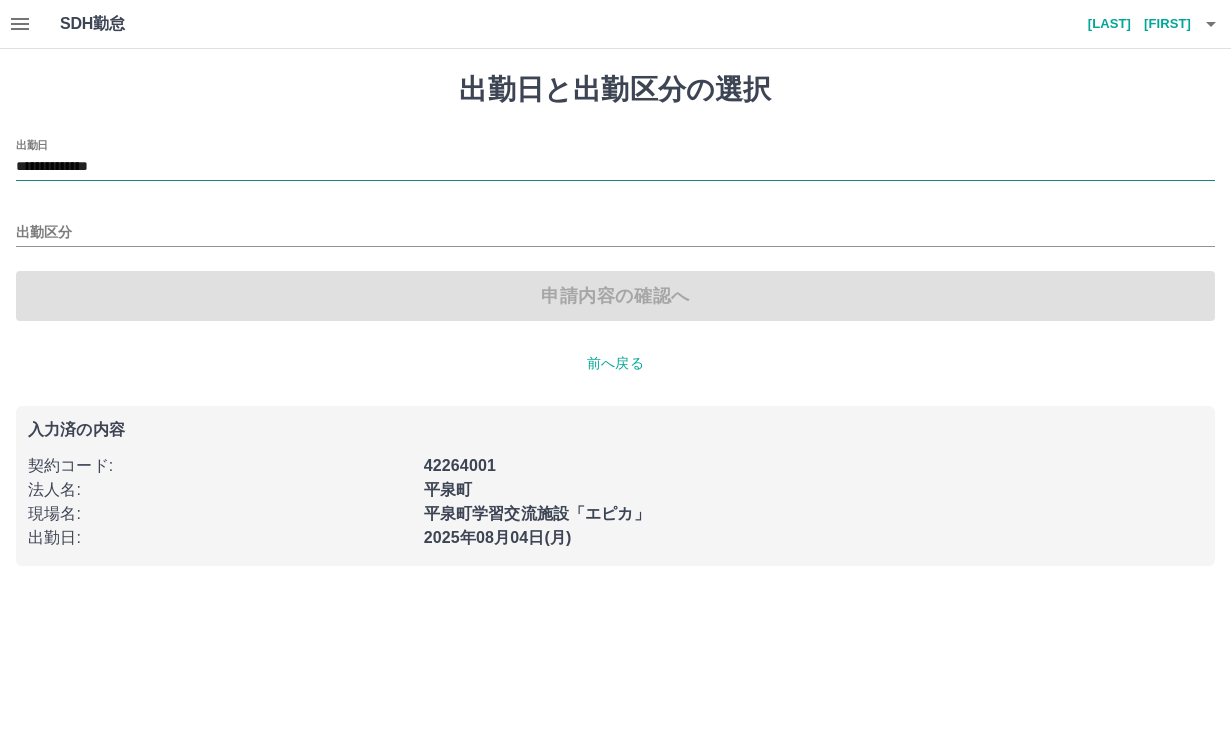 click on "**********" at bounding box center [615, 167] 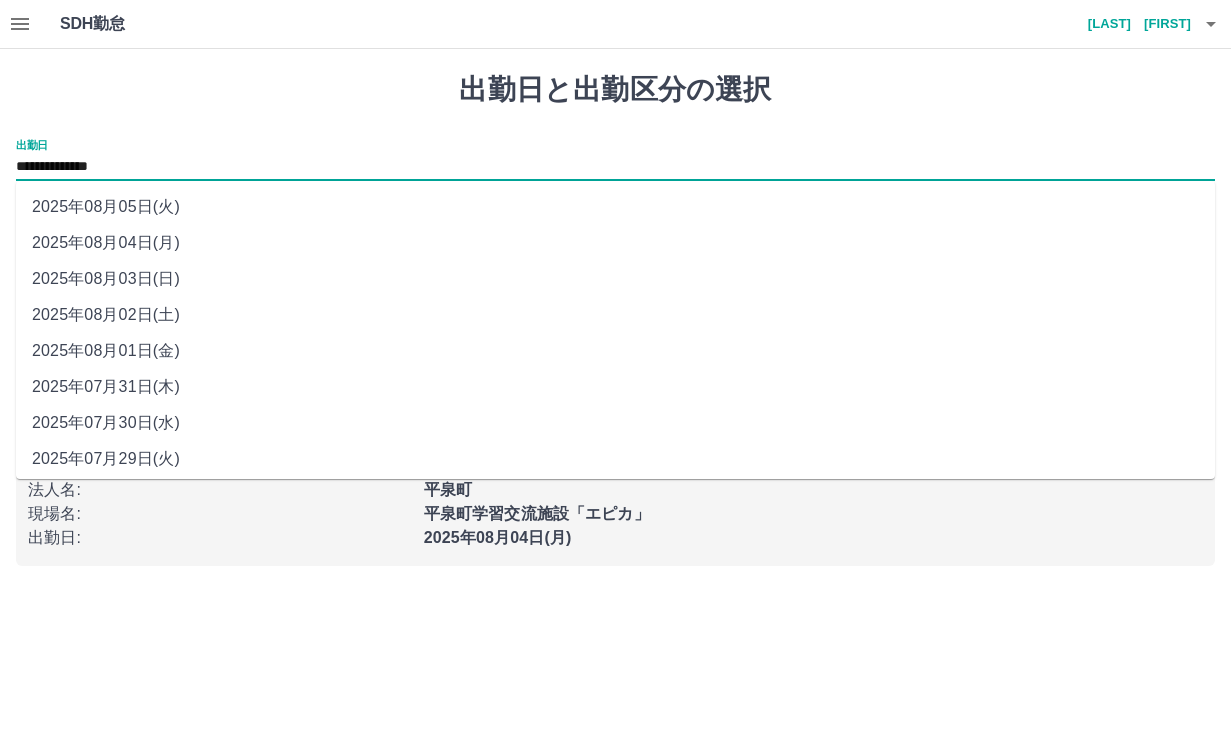 click on "2025年08月03日(日)" at bounding box center (615, 279) 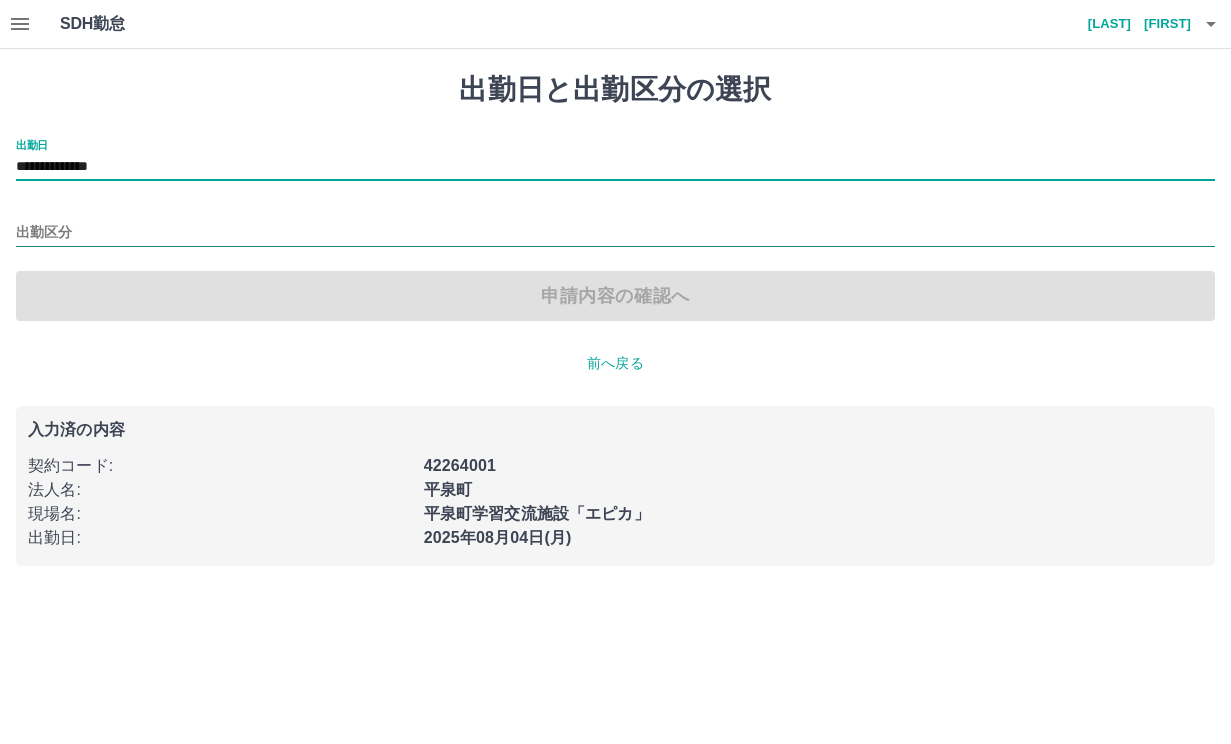 click on "出勤区分" at bounding box center [615, 233] 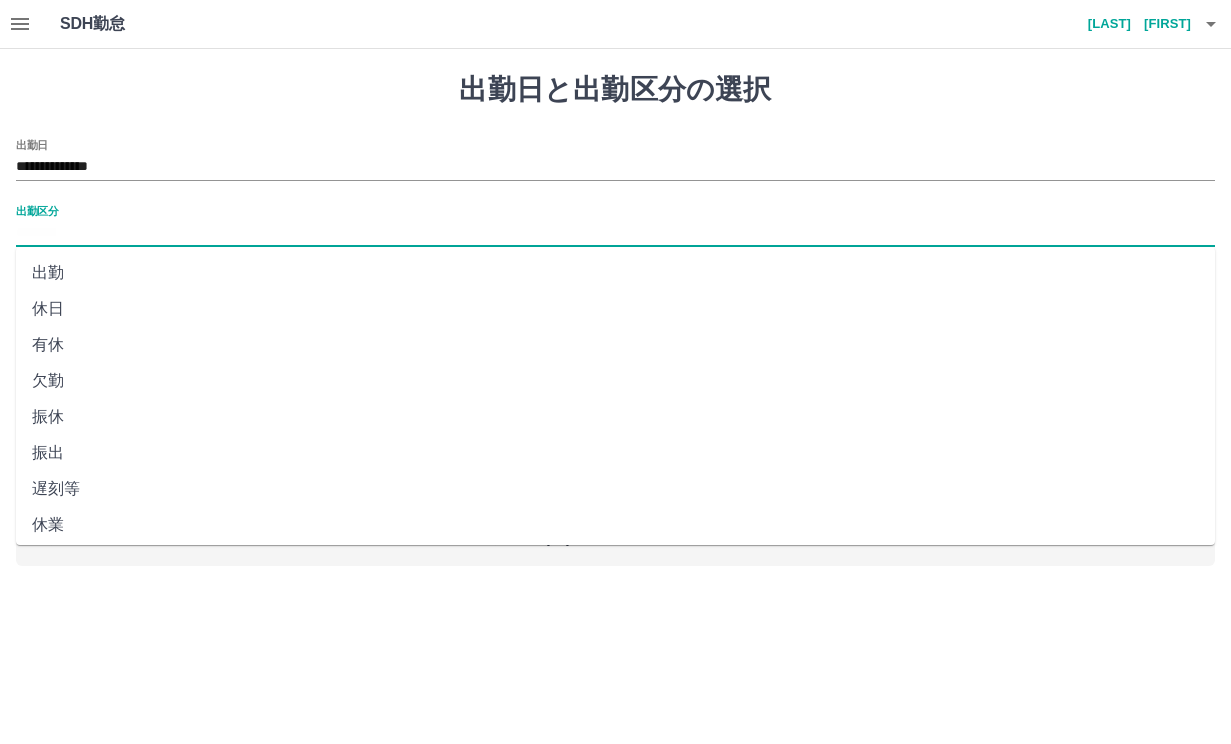 click on "休日" at bounding box center [615, 309] 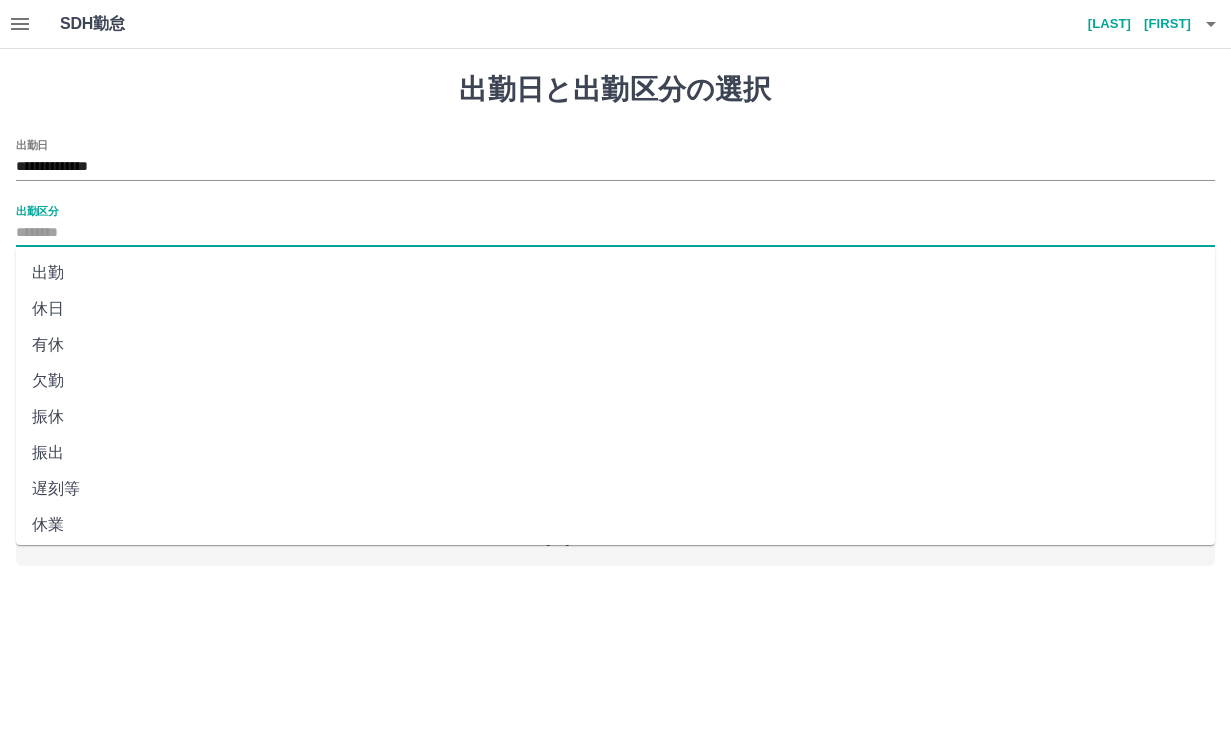type on "**" 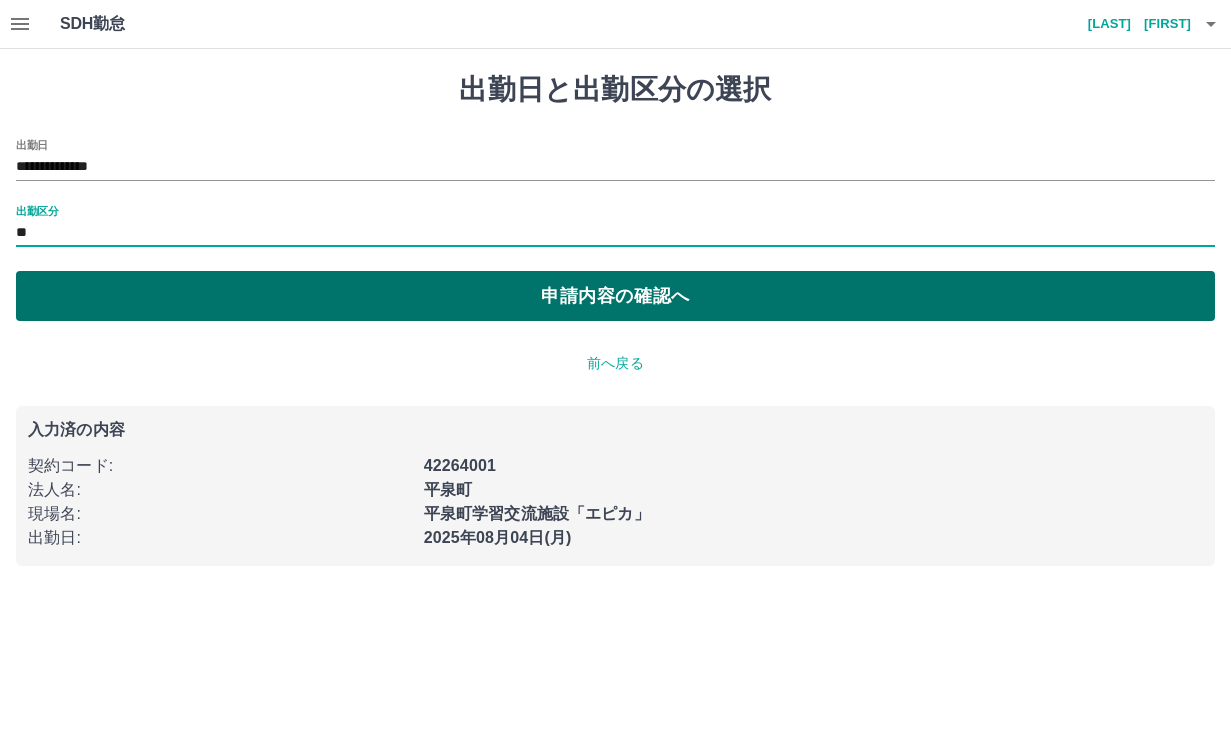 click on "申請内容の確認へ" at bounding box center (615, 296) 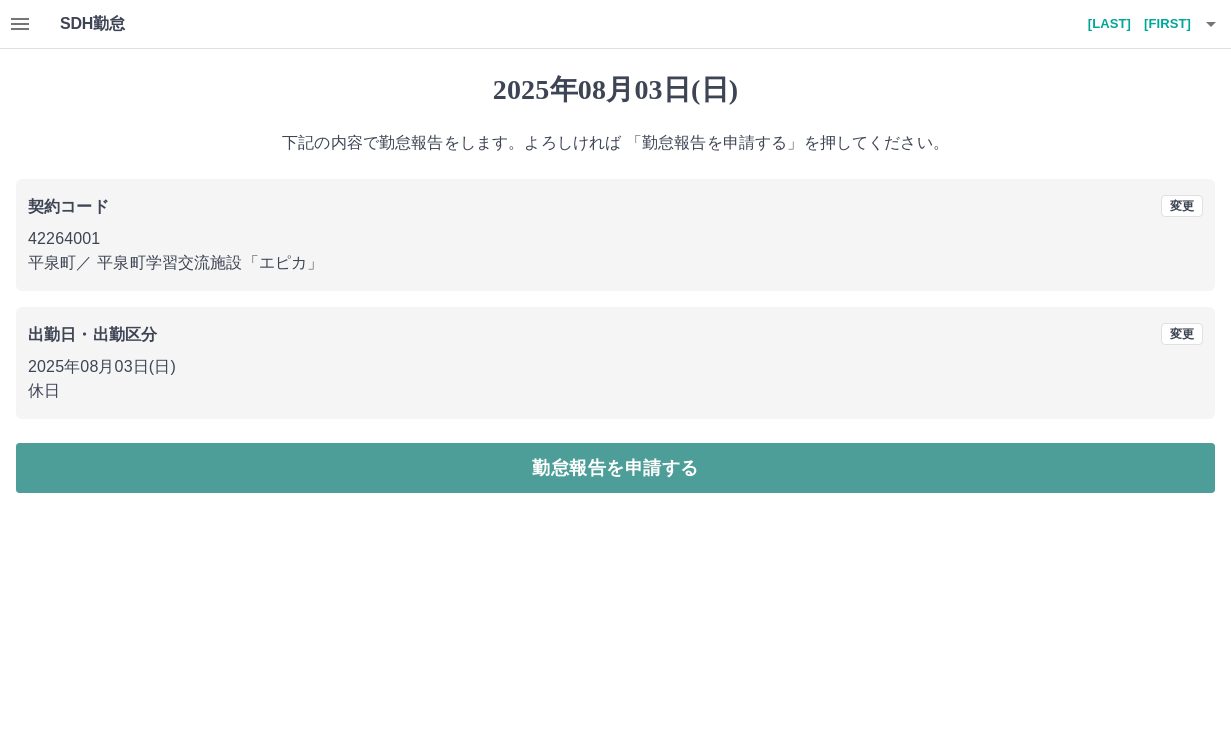 click on "勤怠報告を申請する" at bounding box center [615, 468] 